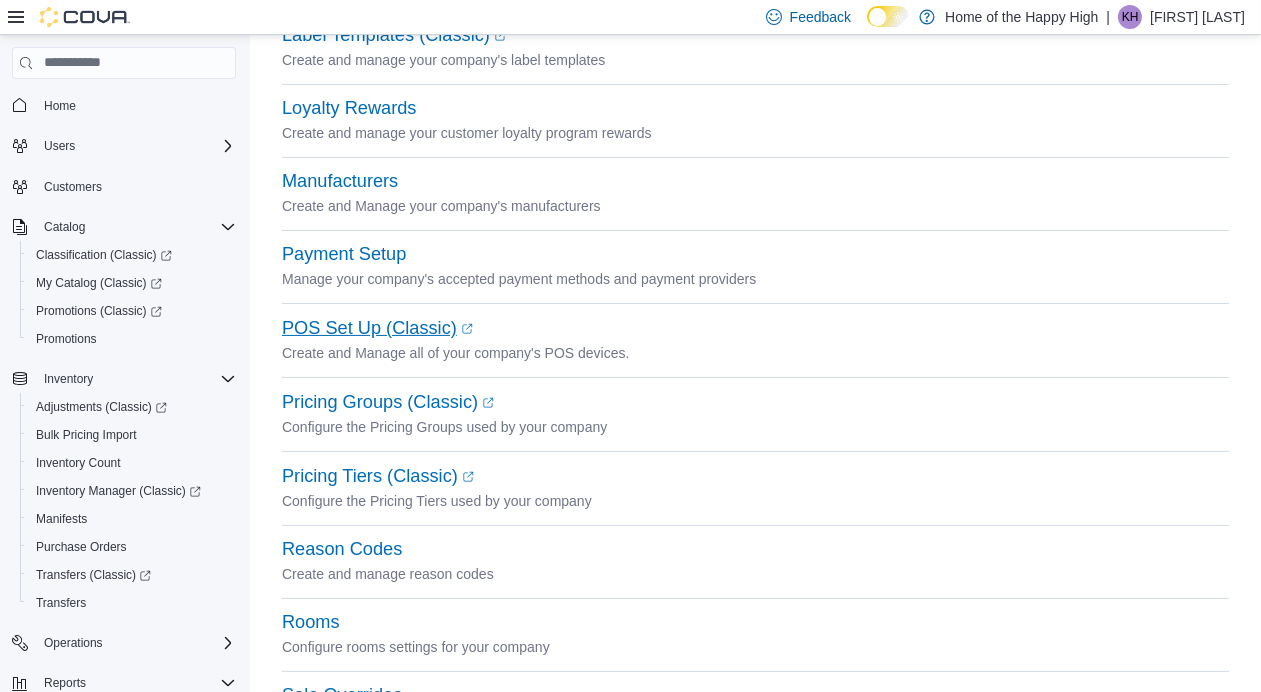 scroll, scrollTop: 555, scrollLeft: 0, axis: vertical 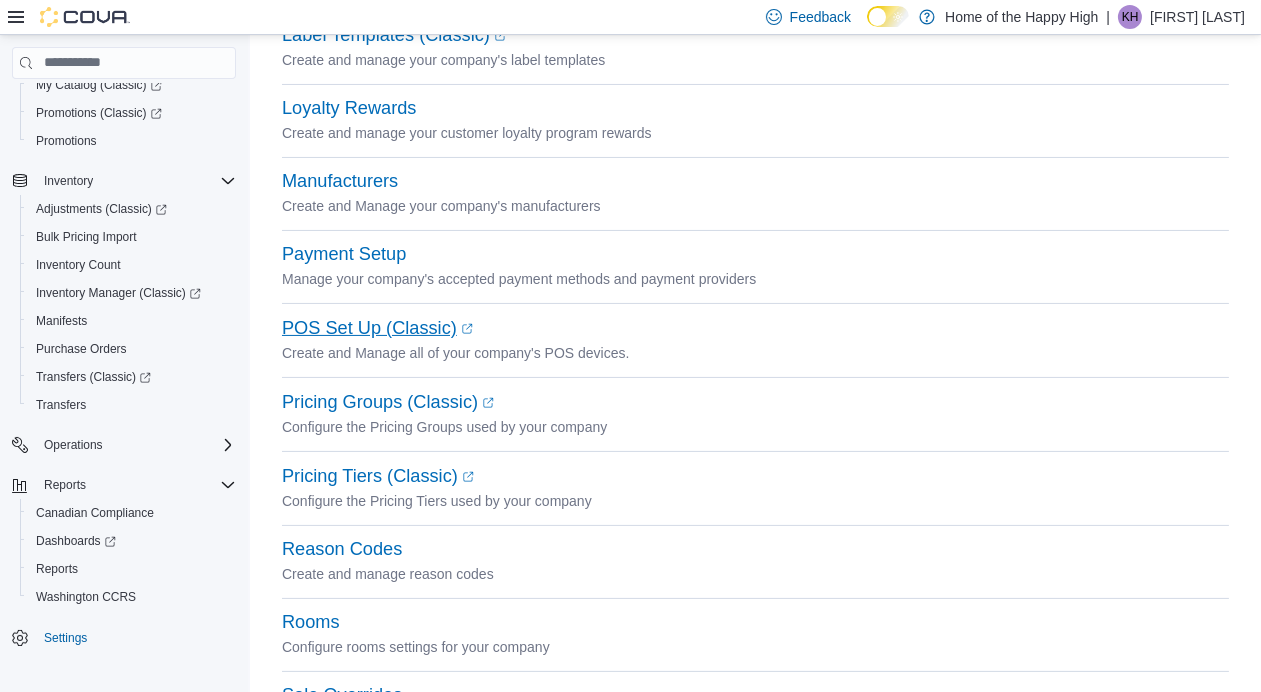 click on "POS Set Up (Classic) (opens in a new tab or window)" at bounding box center (377, 328) 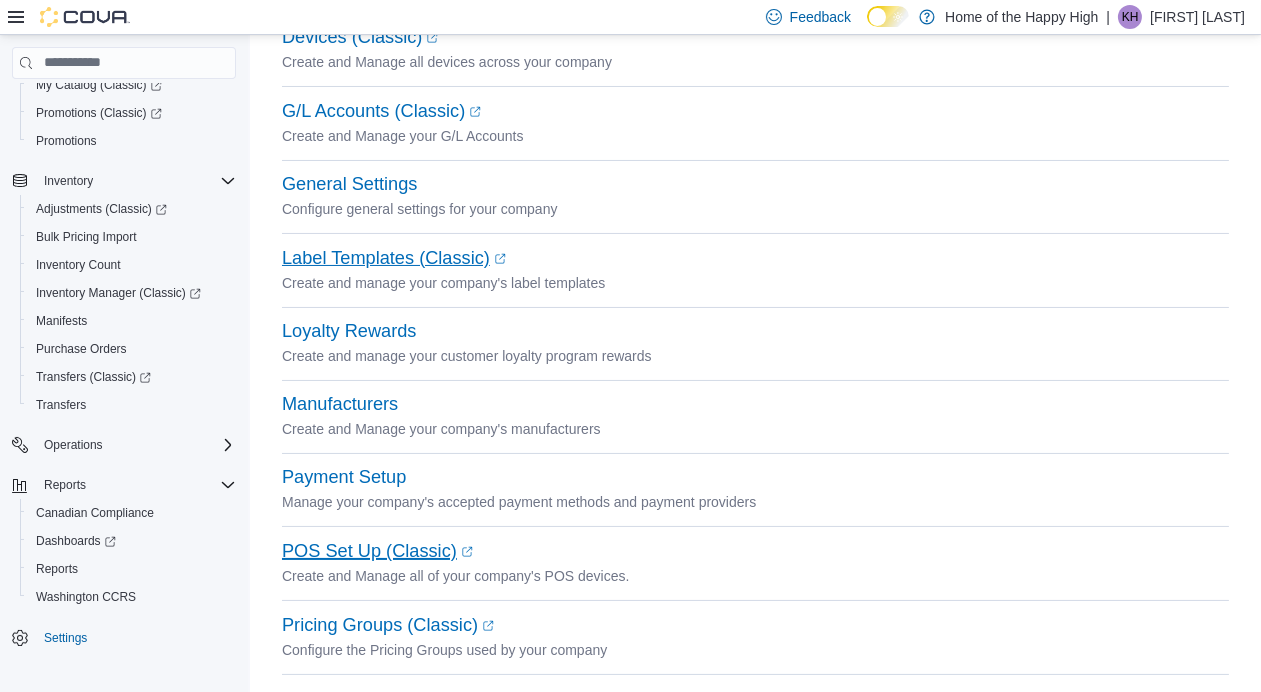 scroll, scrollTop: 333, scrollLeft: 0, axis: vertical 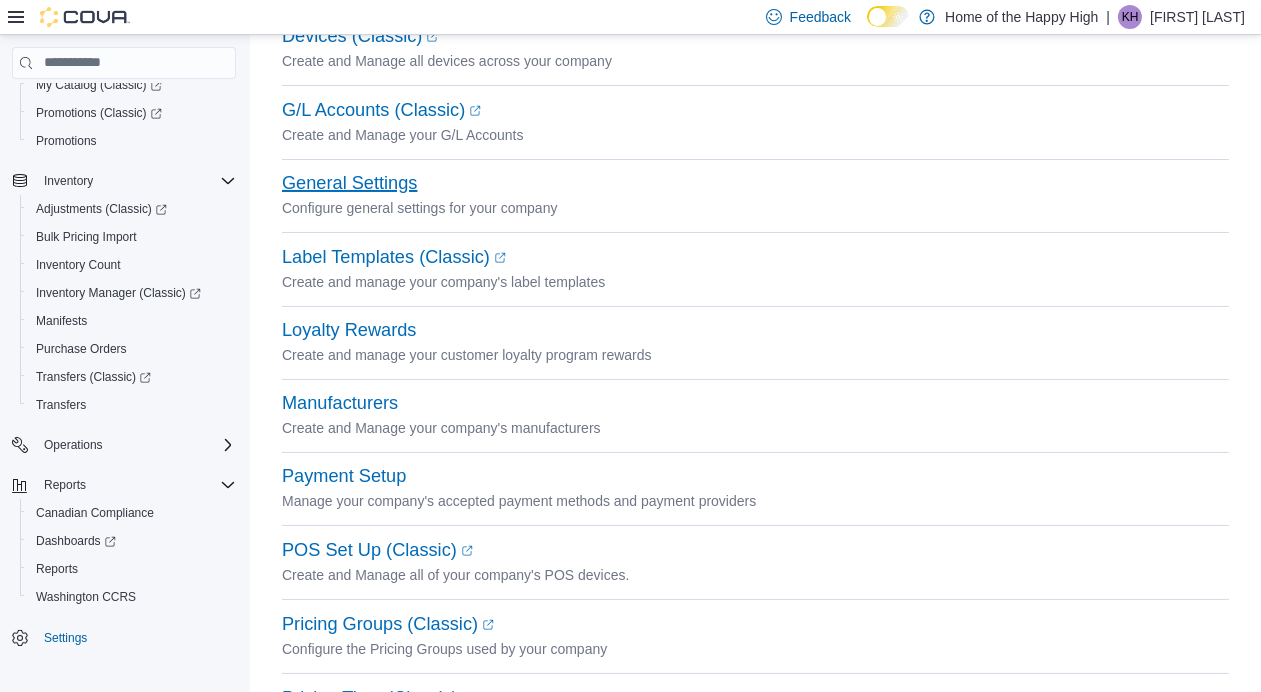 click on "General Settings" at bounding box center (349, 183) 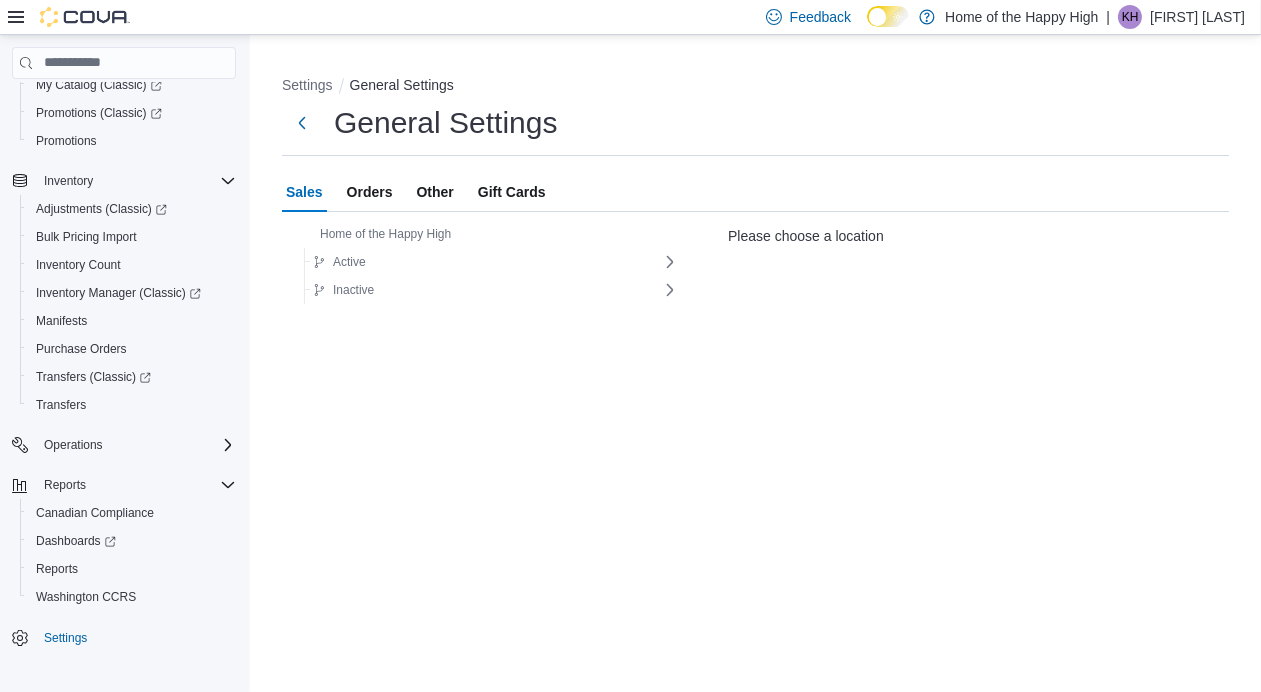 scroll, scrollTop: 0, scrollLeft: 0, axis: both 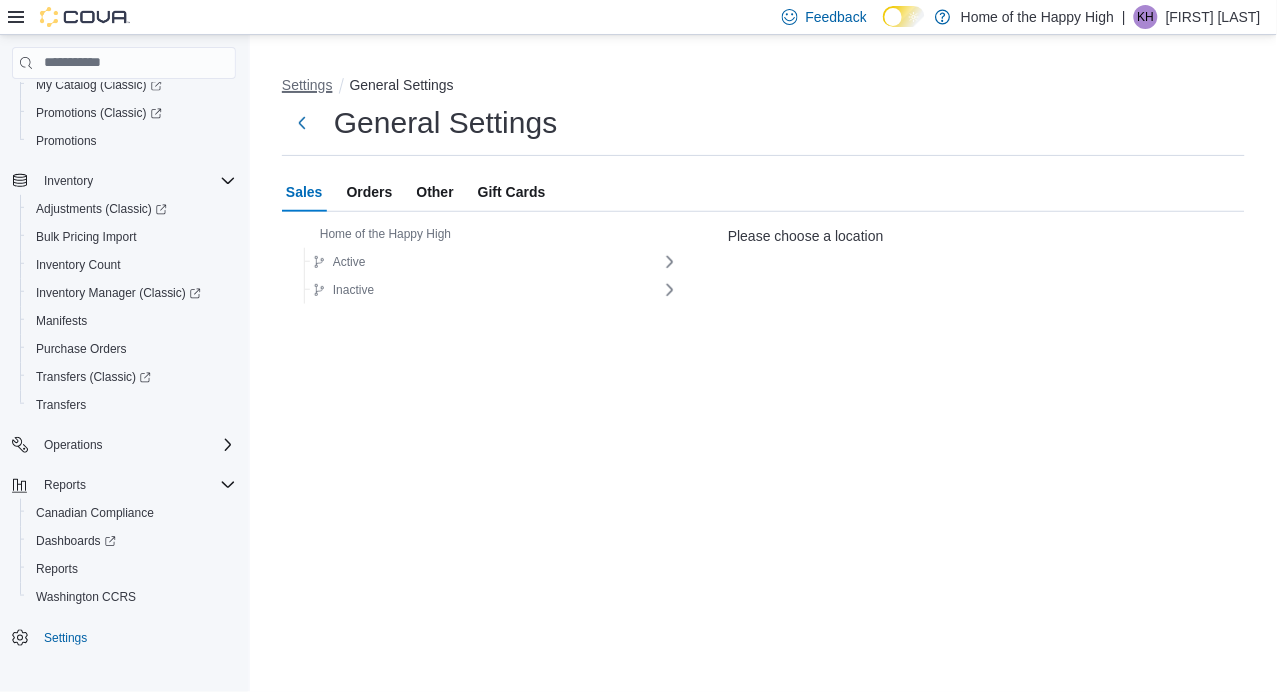 click on "Settings" at bounding box center (307, 85) 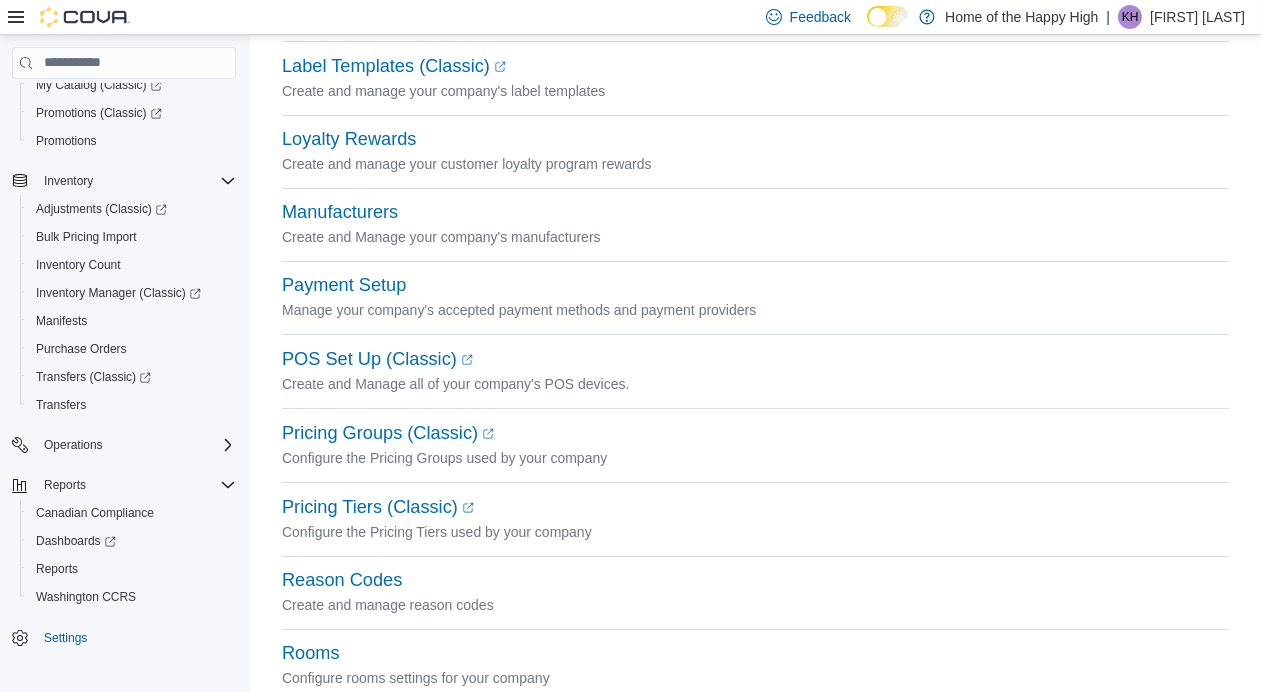 scroll, scrollTop: 317, scrollLeft: 0, axis: vertical 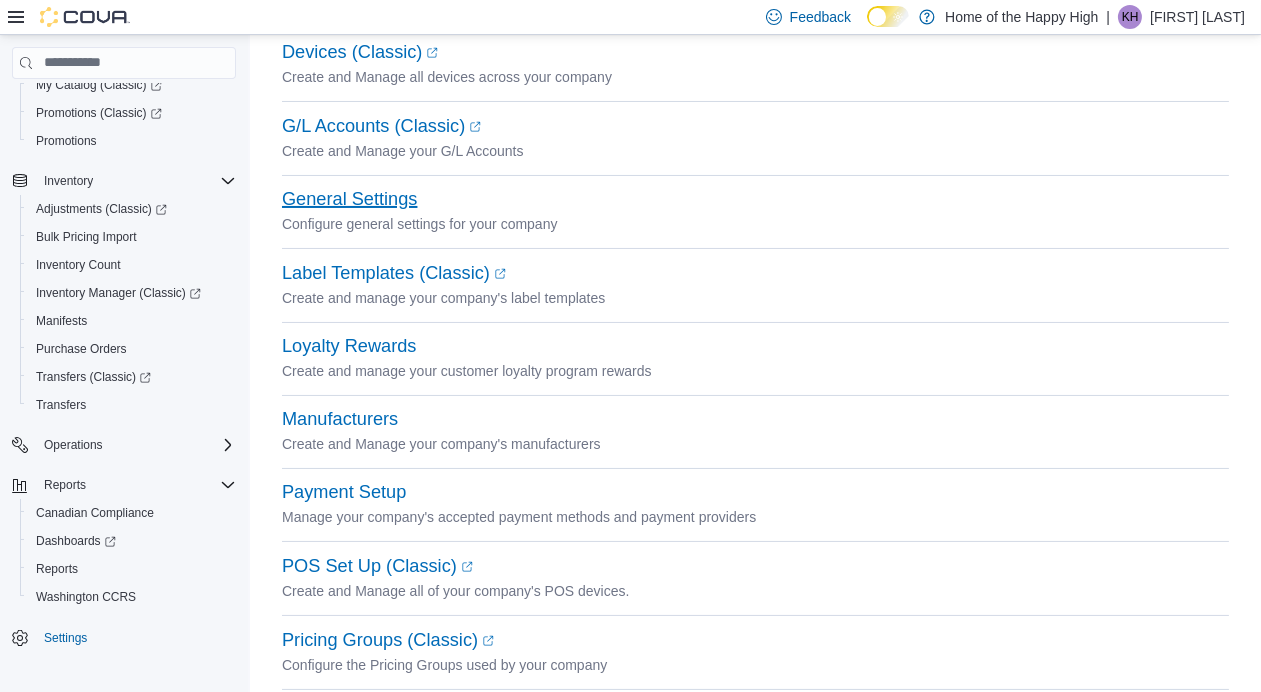 click on "General Settings" at bounding box center [349, 199] 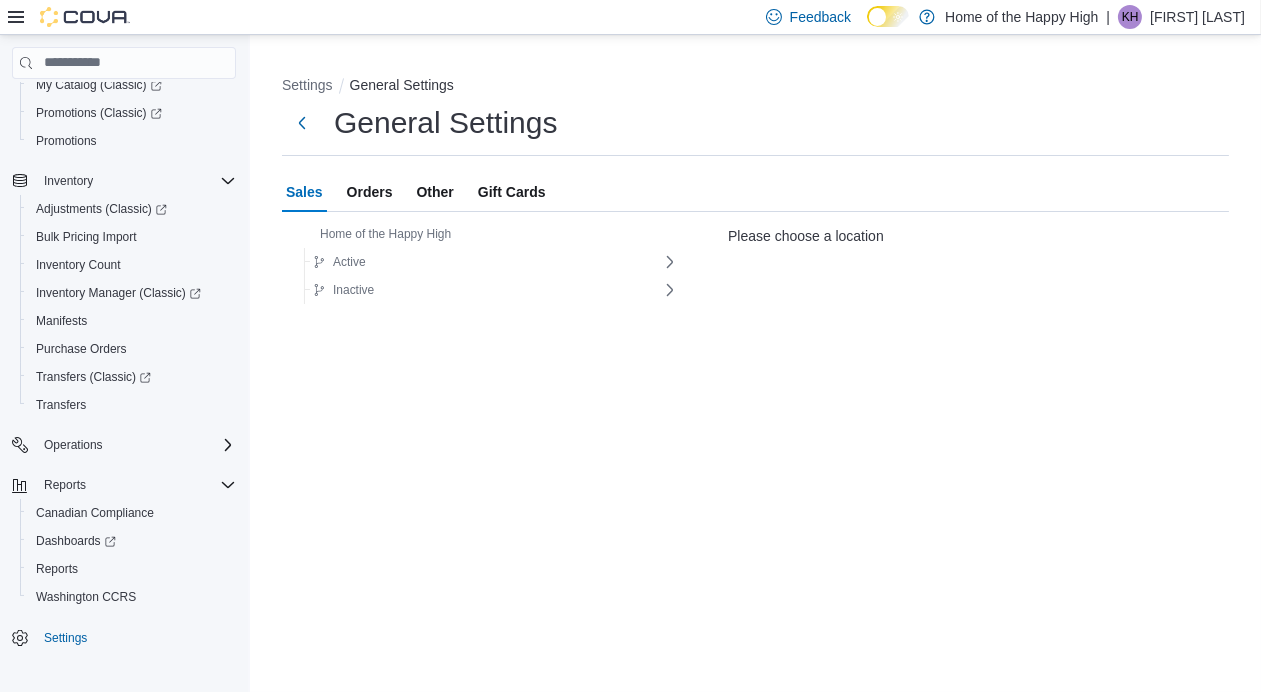 scroll, scrollTop: 0, scrollLeft: 0, axis: both 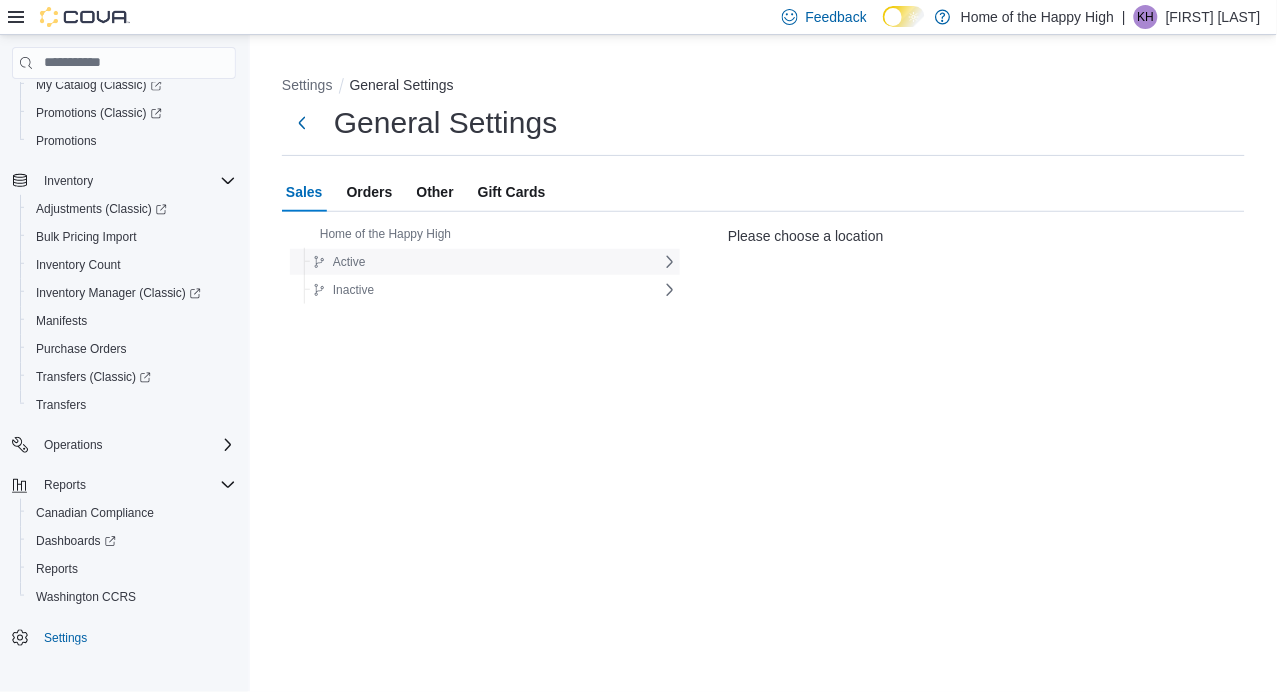click on "Active" at bounding box center [349, 262] 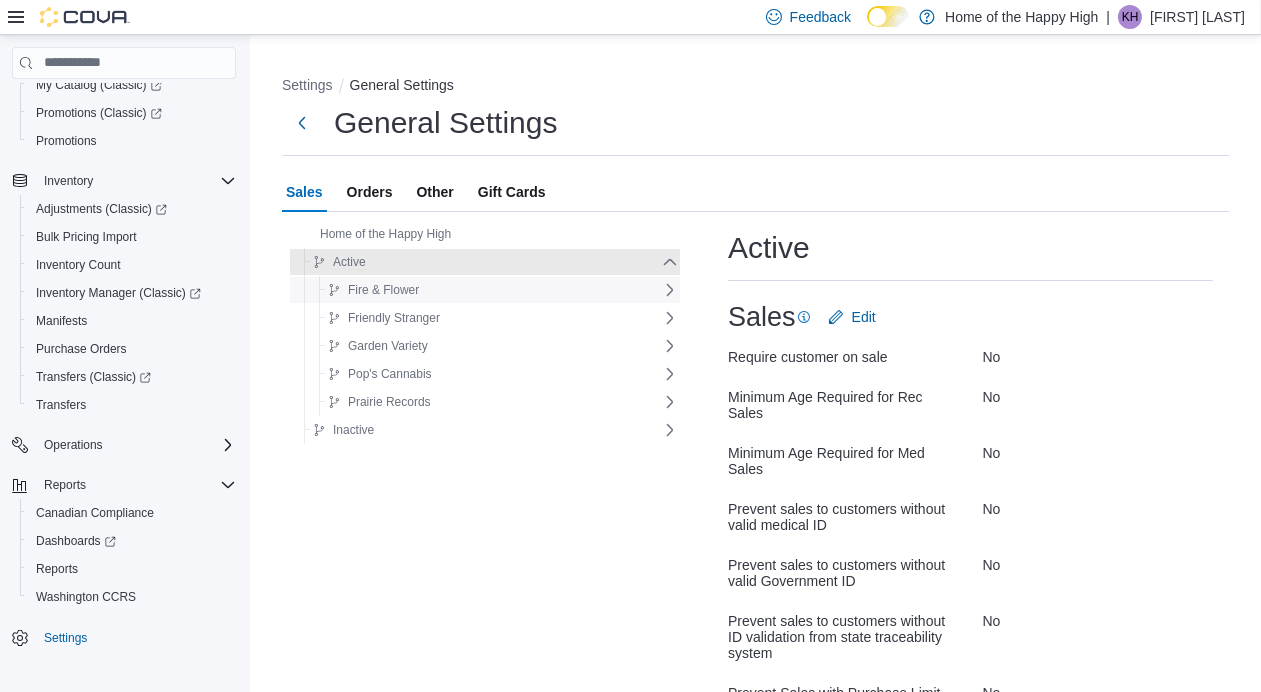 click on "Fire & Flower" at bounding box center [383, 290] 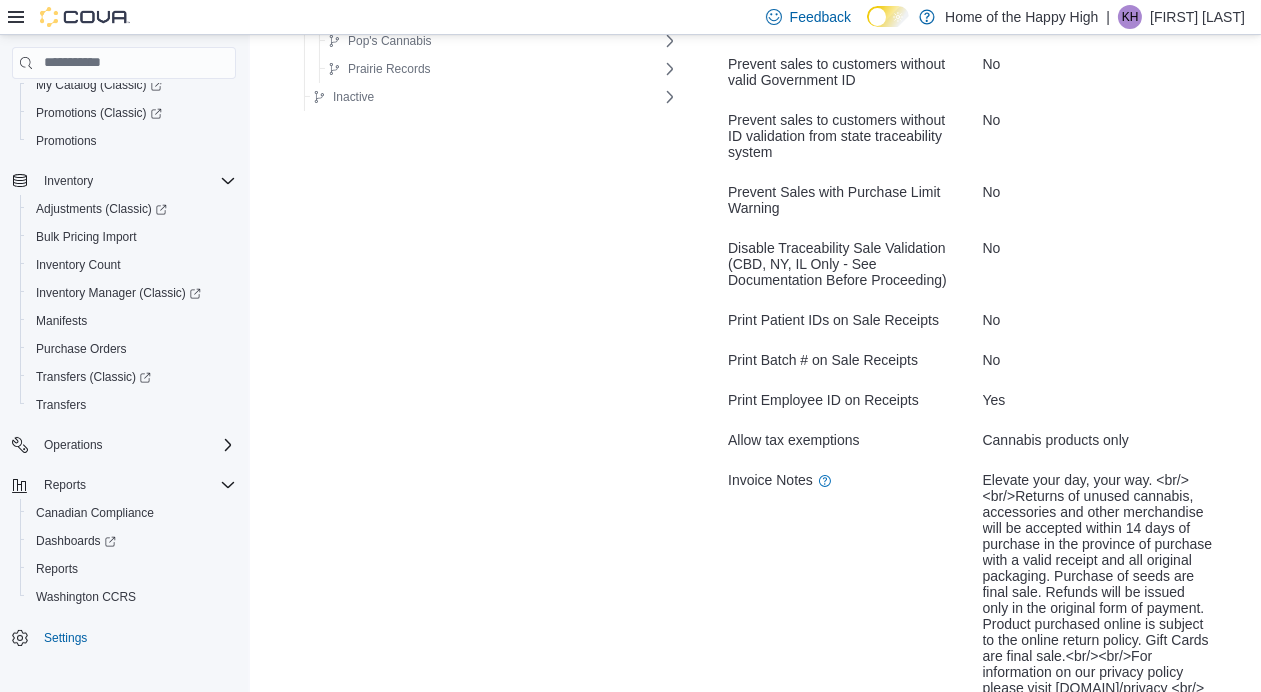 scroll, scrollTop: 183, scrollLeft: 0, axis: vertical 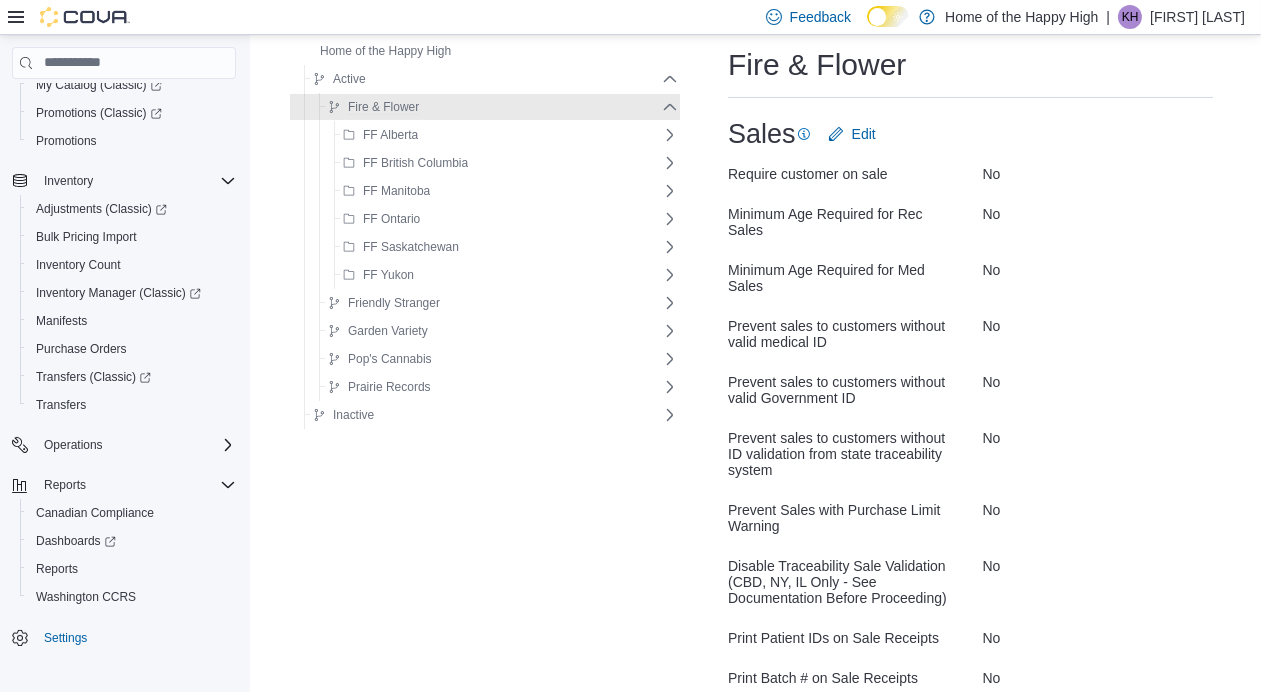 drag, startPoint x: 447, startPoint y: 126, endPoint x: 345, endPoint y: 102, distance: 104.78549 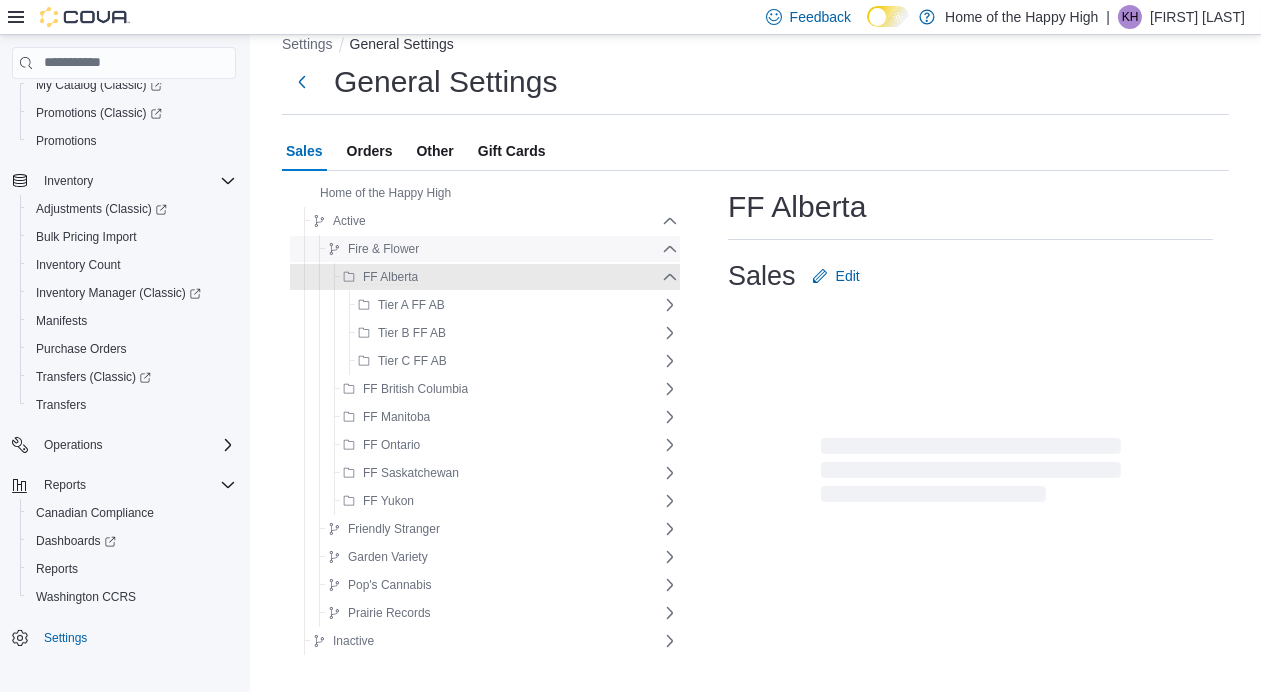 scroll, scrollTop: 43, scrollLeft: 0, axis: vertical 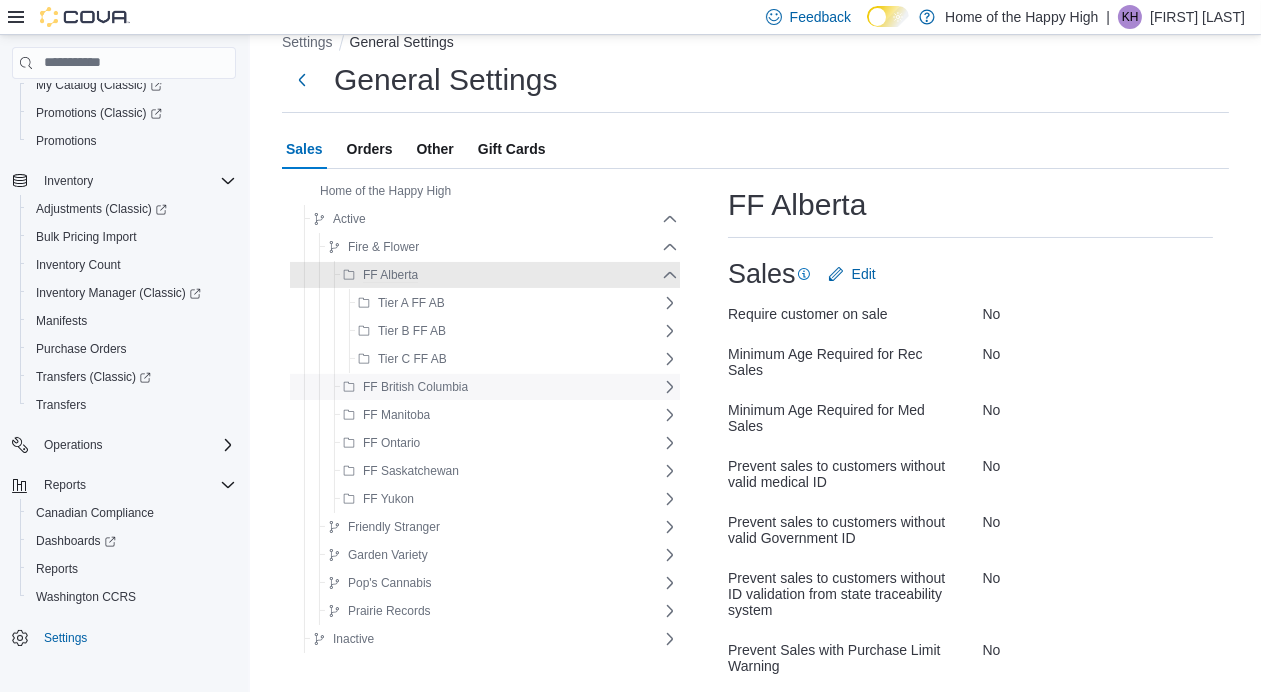 click on "FF British Columbia" at bounding box center [415, 387] 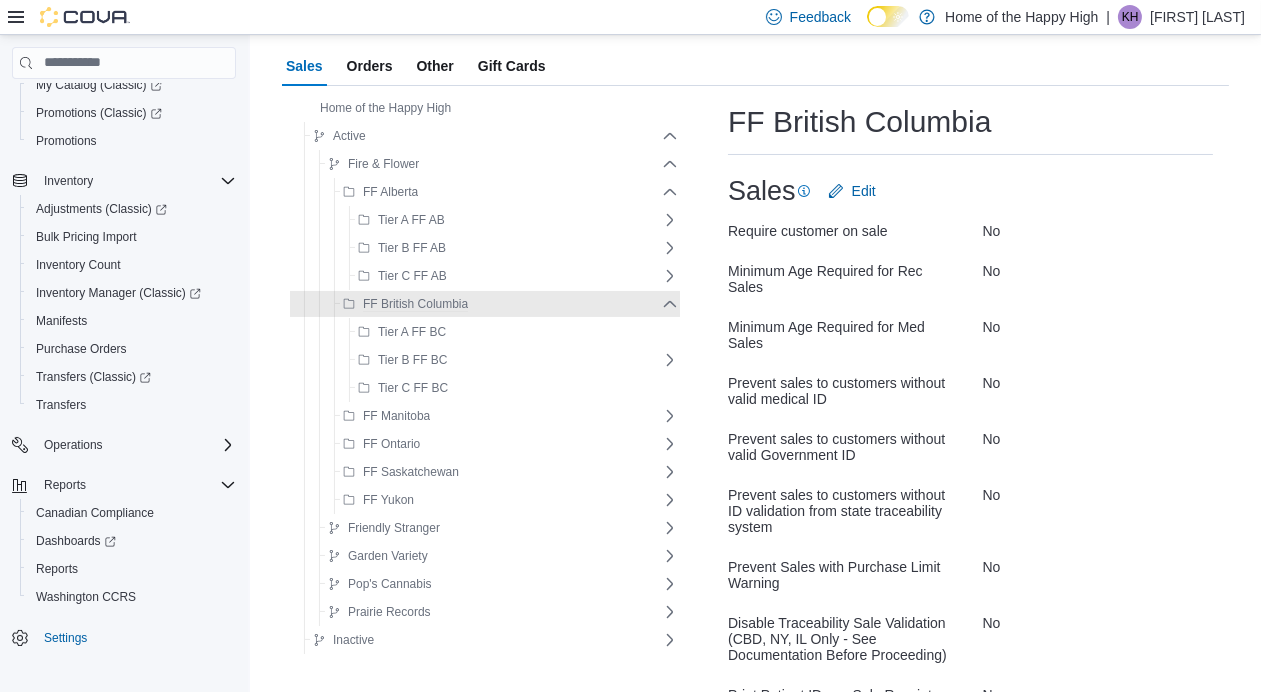 scroll, scrollTop: 183, scrollLeft: 0, axis: vertical 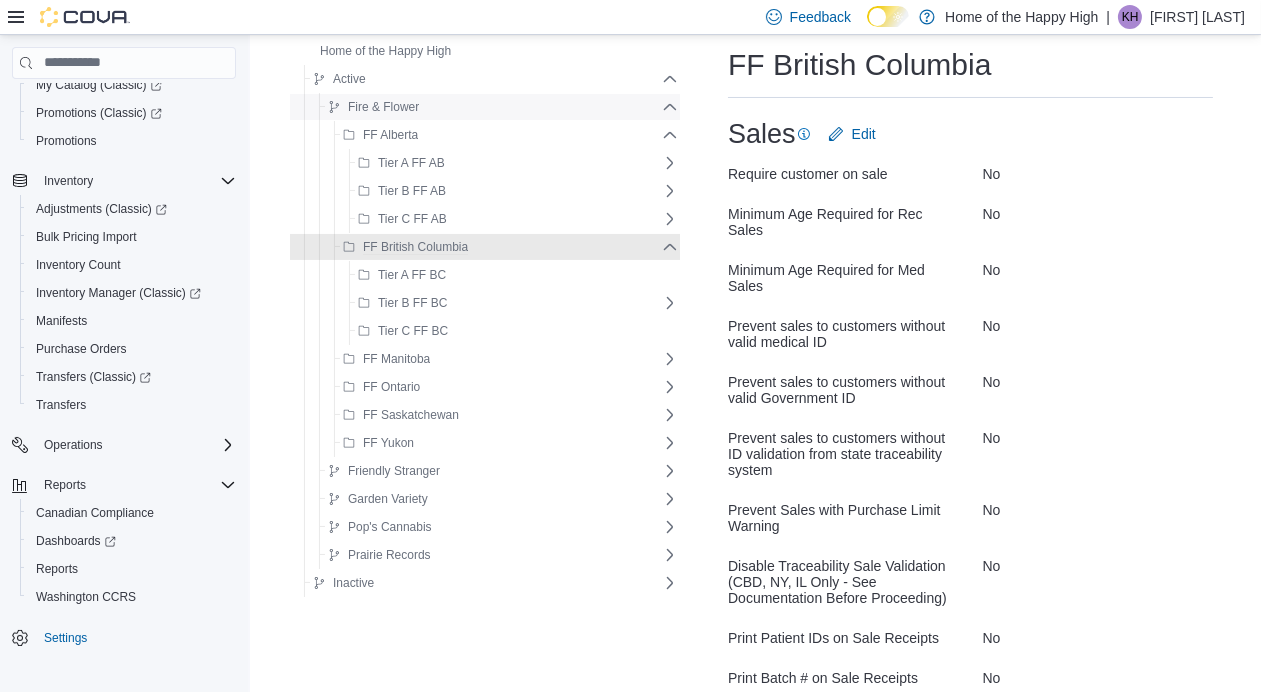 click on "Fire & Flower" at bounding box center (383, 107) 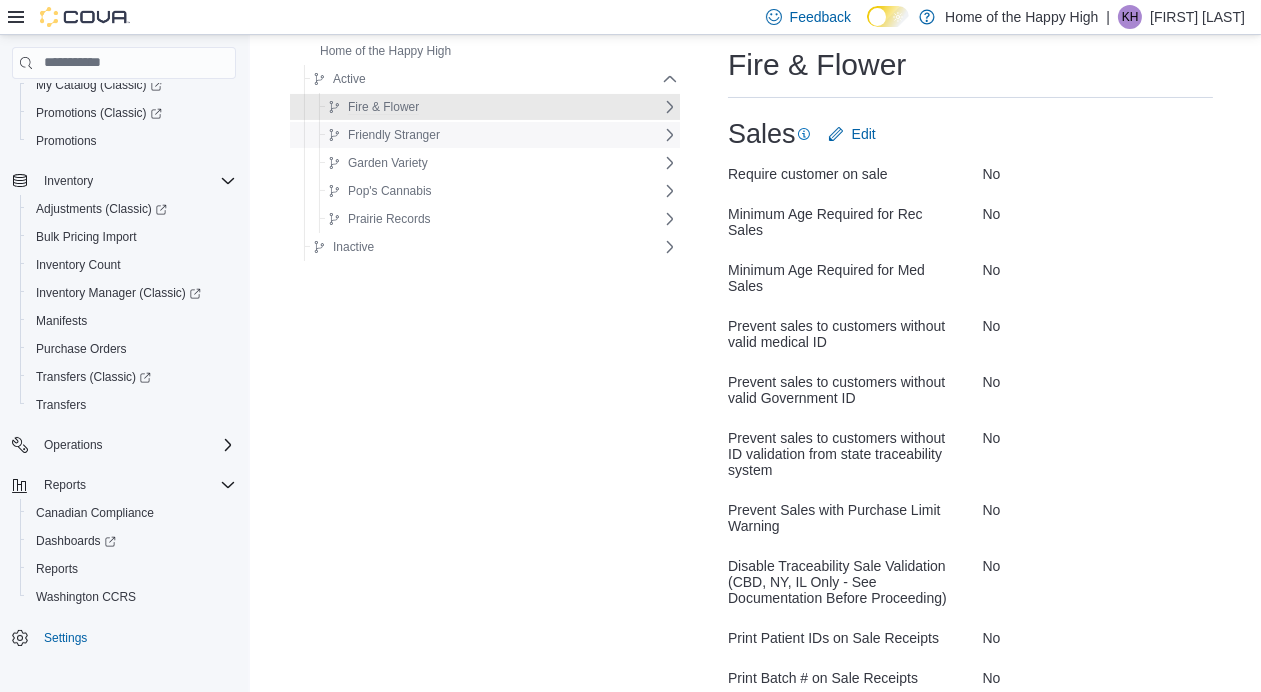click on "Friendly Stranger" at bounding box center (394, 135) 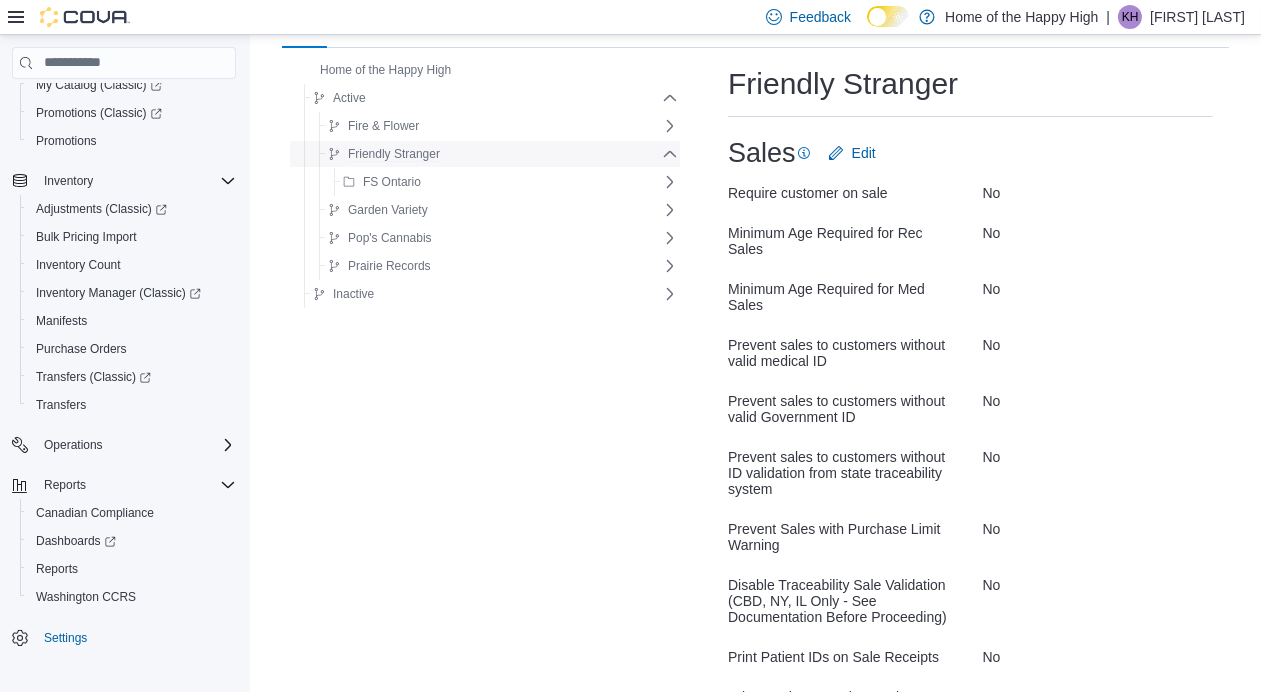 scroll, scrollTop: 0, scrollLeft: 0, axis: both 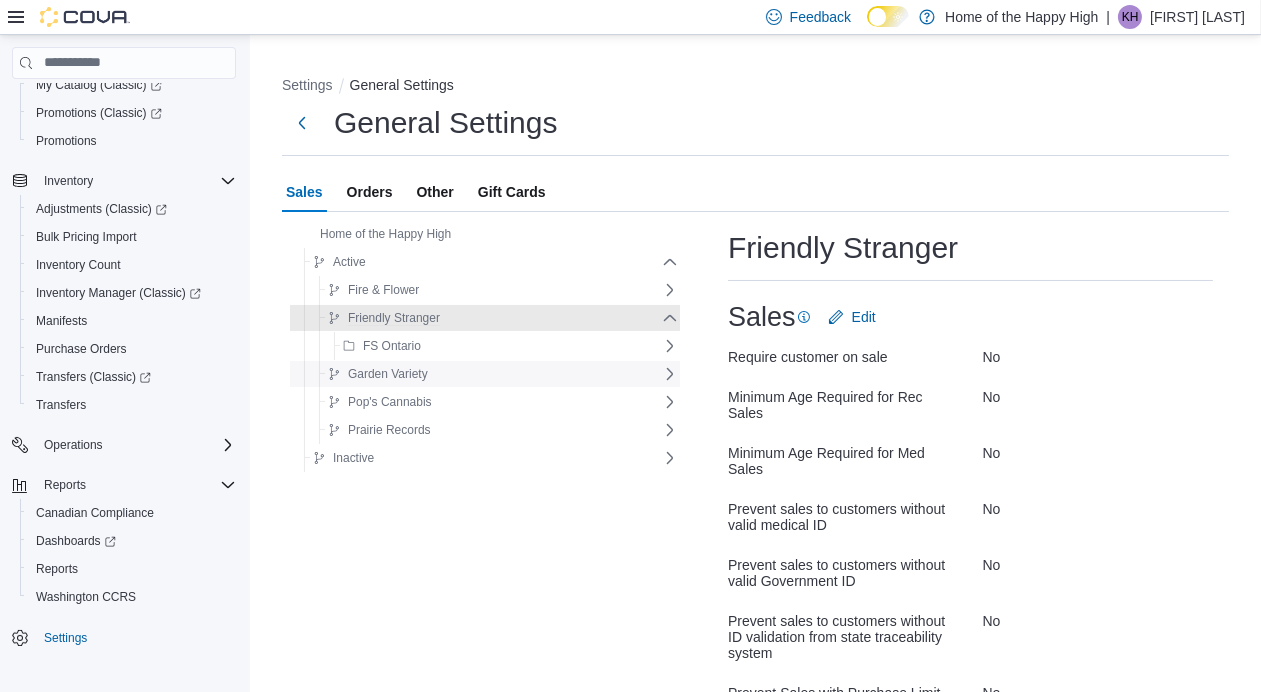 click on "Garden Variety" at bounding box center [388, 374] 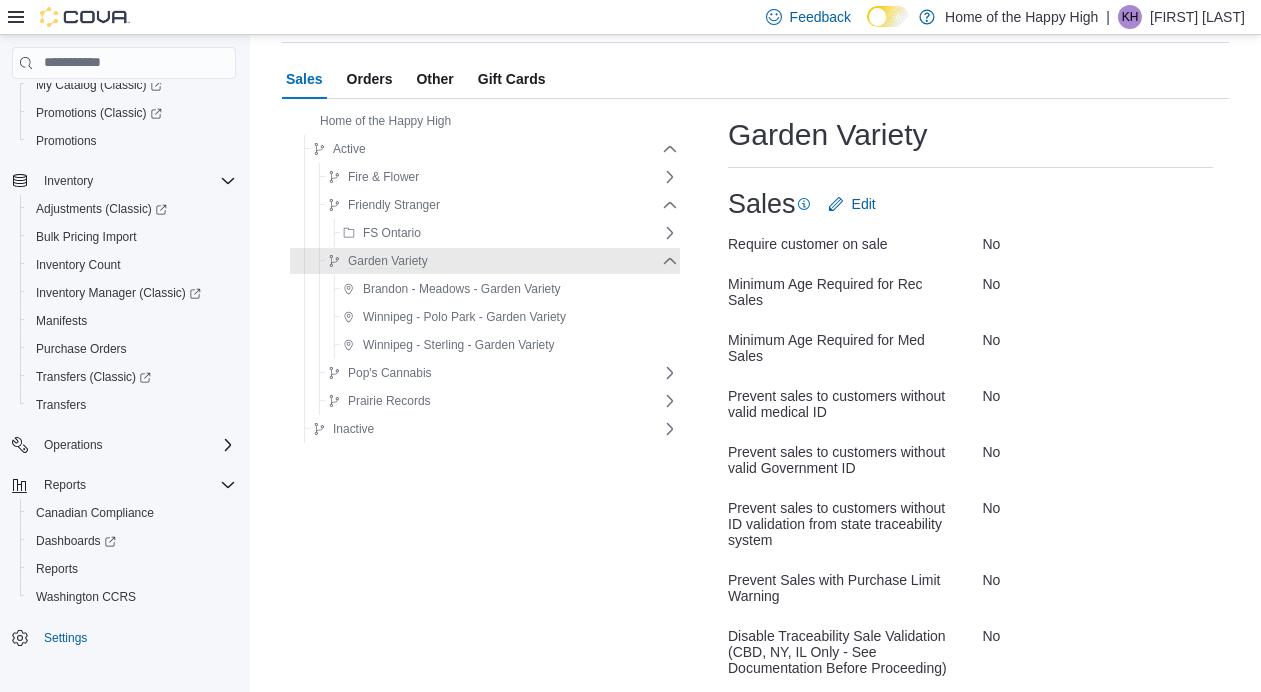 scroll, scrollTop: 0, scrollLeft: 0, axis: both 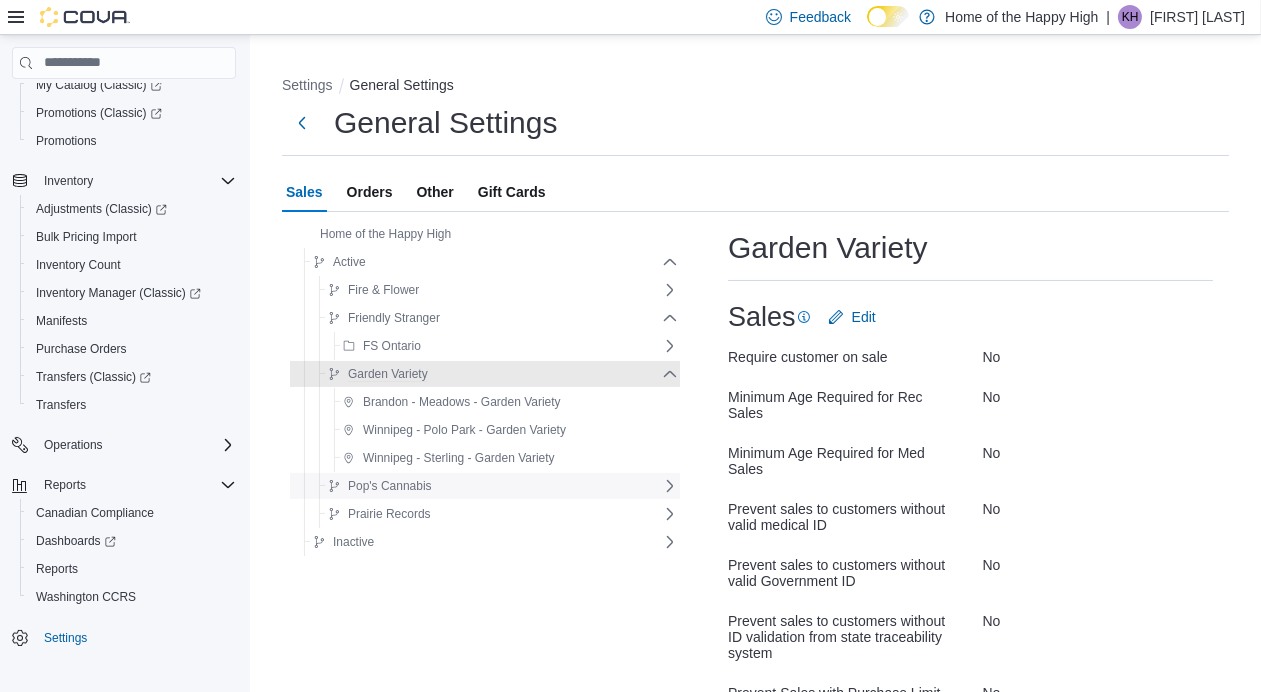 click on "Pop's Cannabis" at bounding box center (390, 486) 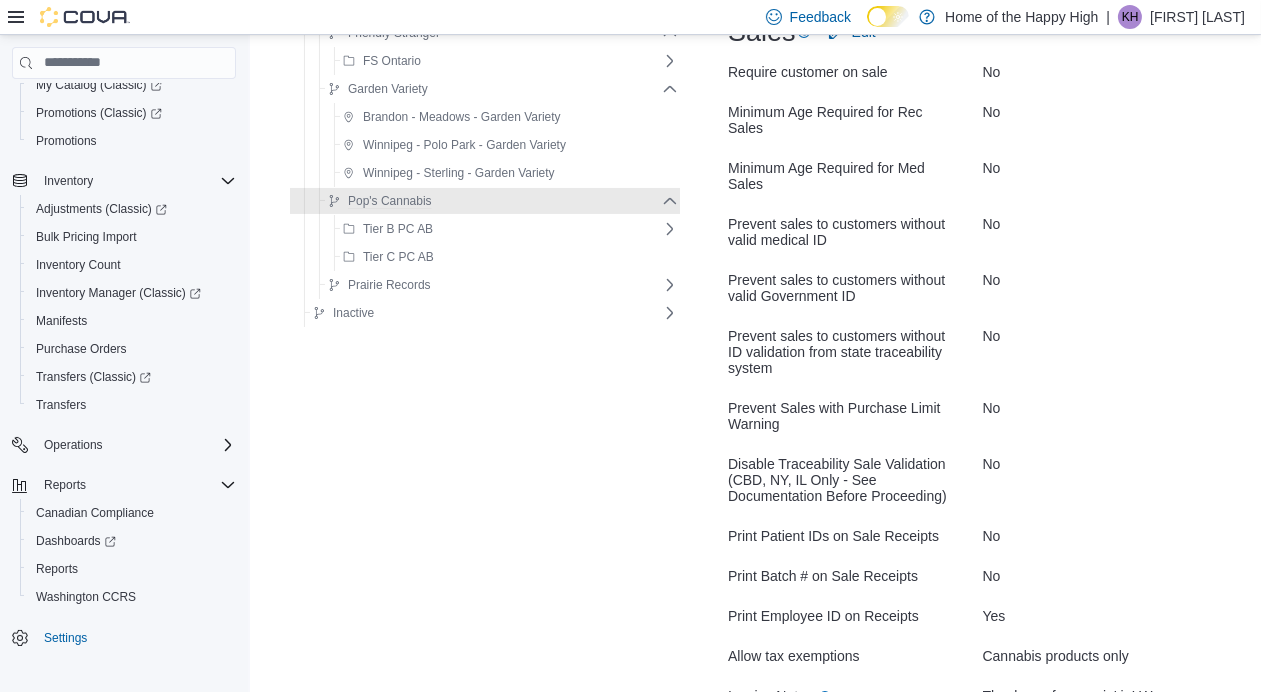 scroll, scrollTop: 340, scrollLeft: 0, axis: vertical 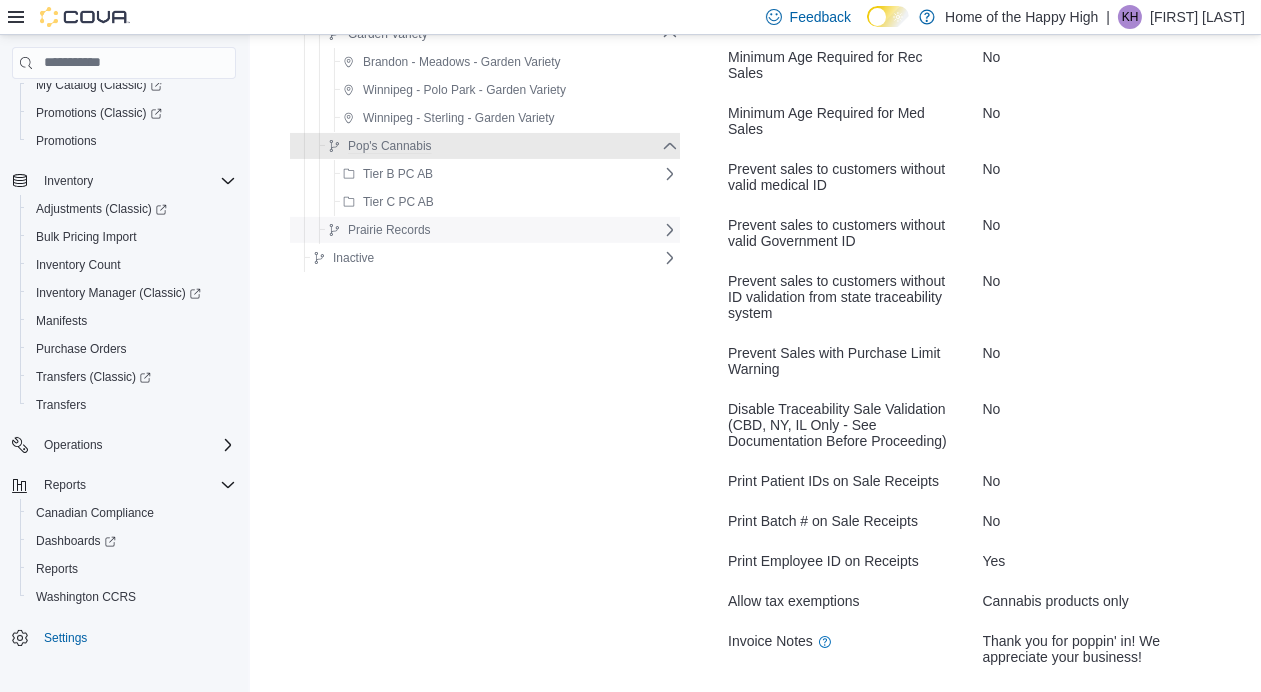 click on "Prairie Records" at bounding box center [389, 230] 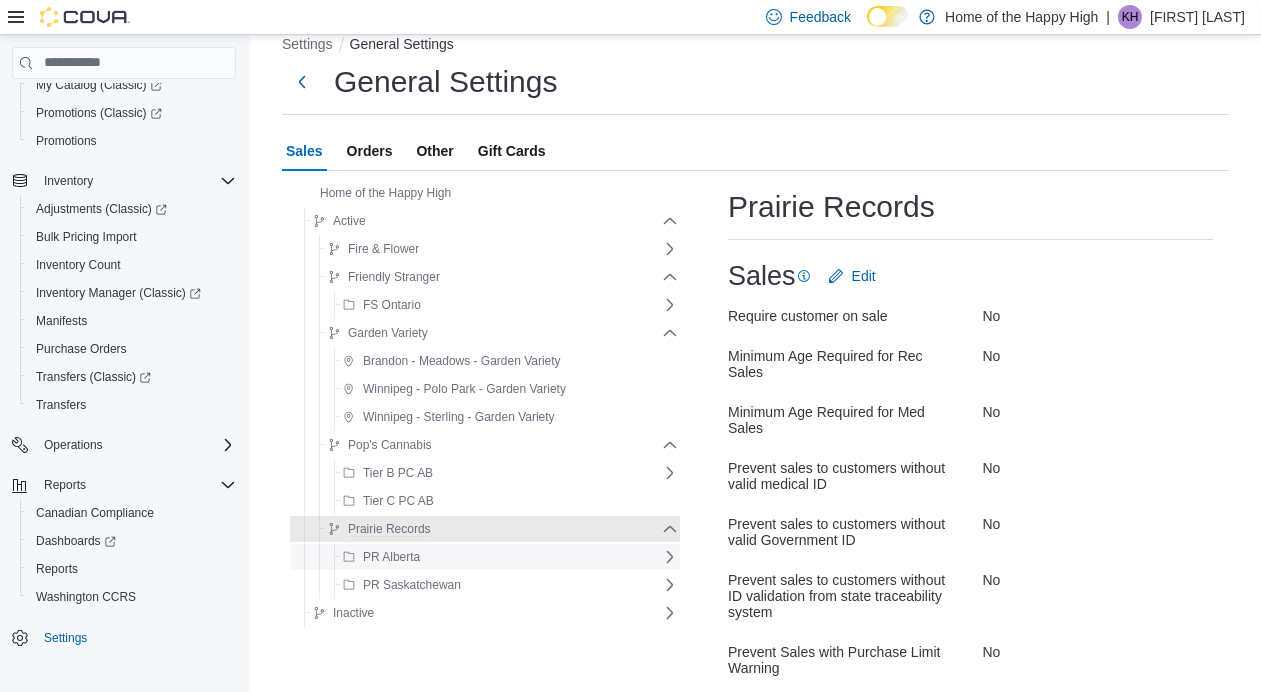 scroll, scrollTop: 340, scrollLeft: 0, axis: vertical 